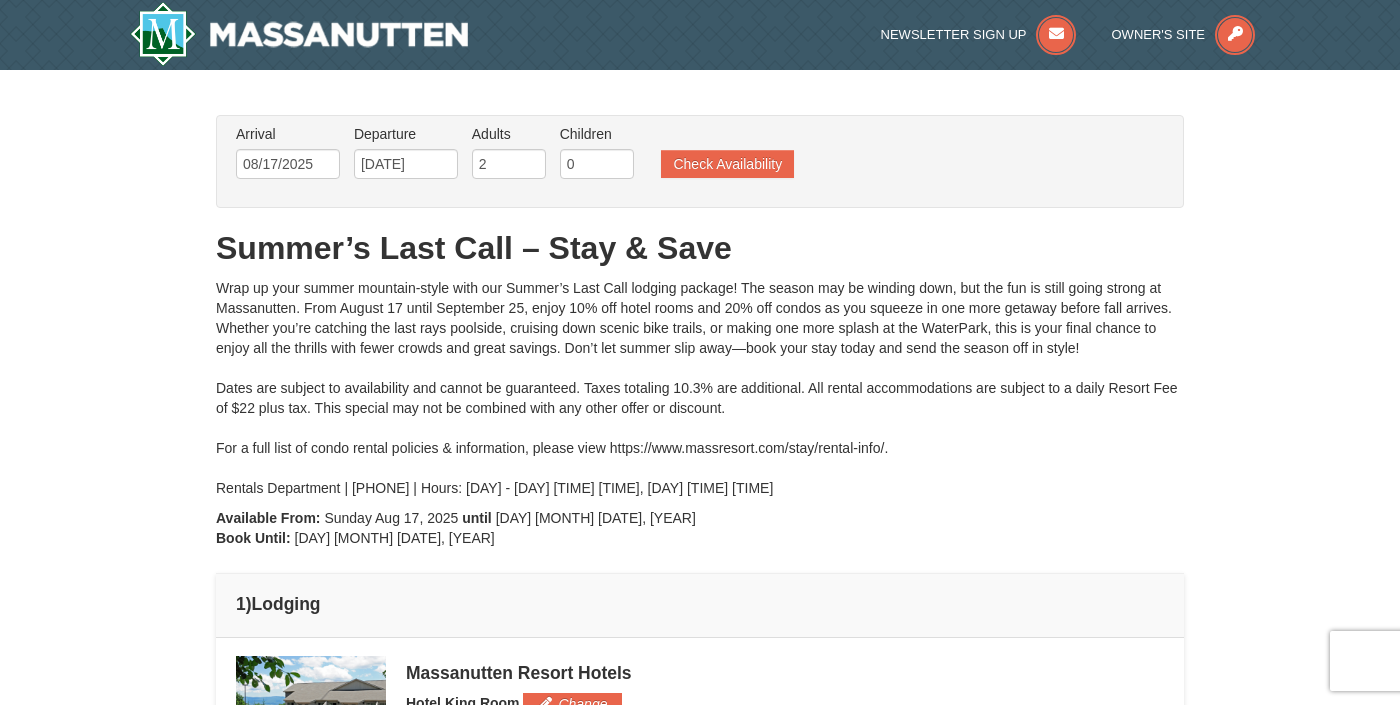 scroll, scrollTop: 0, scrollLeft: 0, axis: both 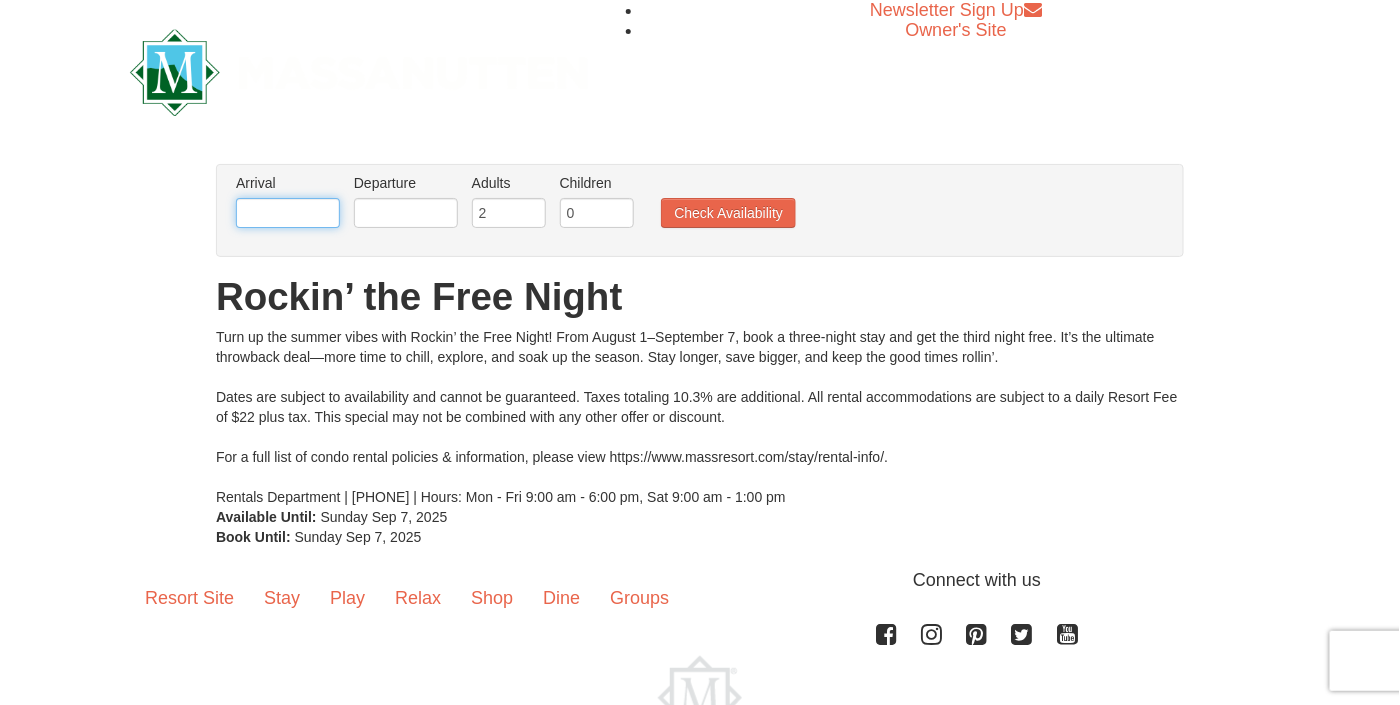 click at bounding box center [288, 213] 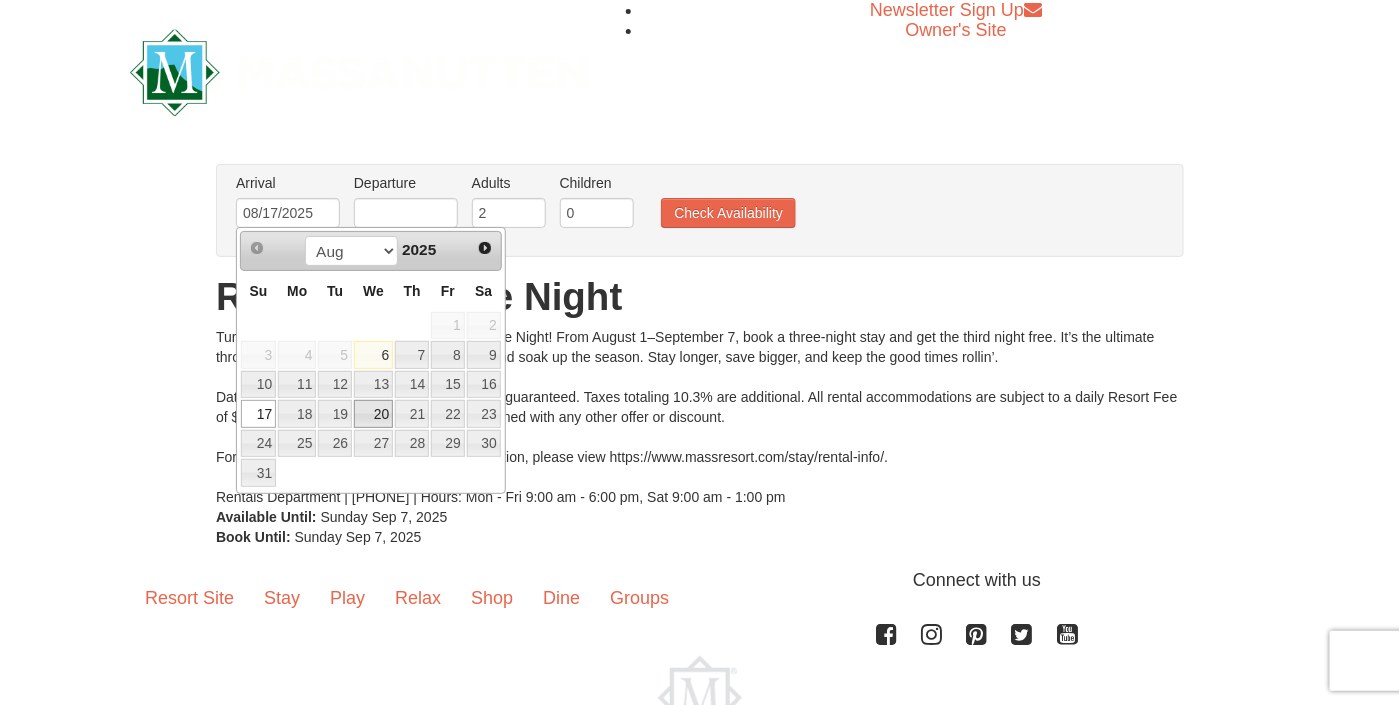 click on "20" at bounding box center [373, 414] 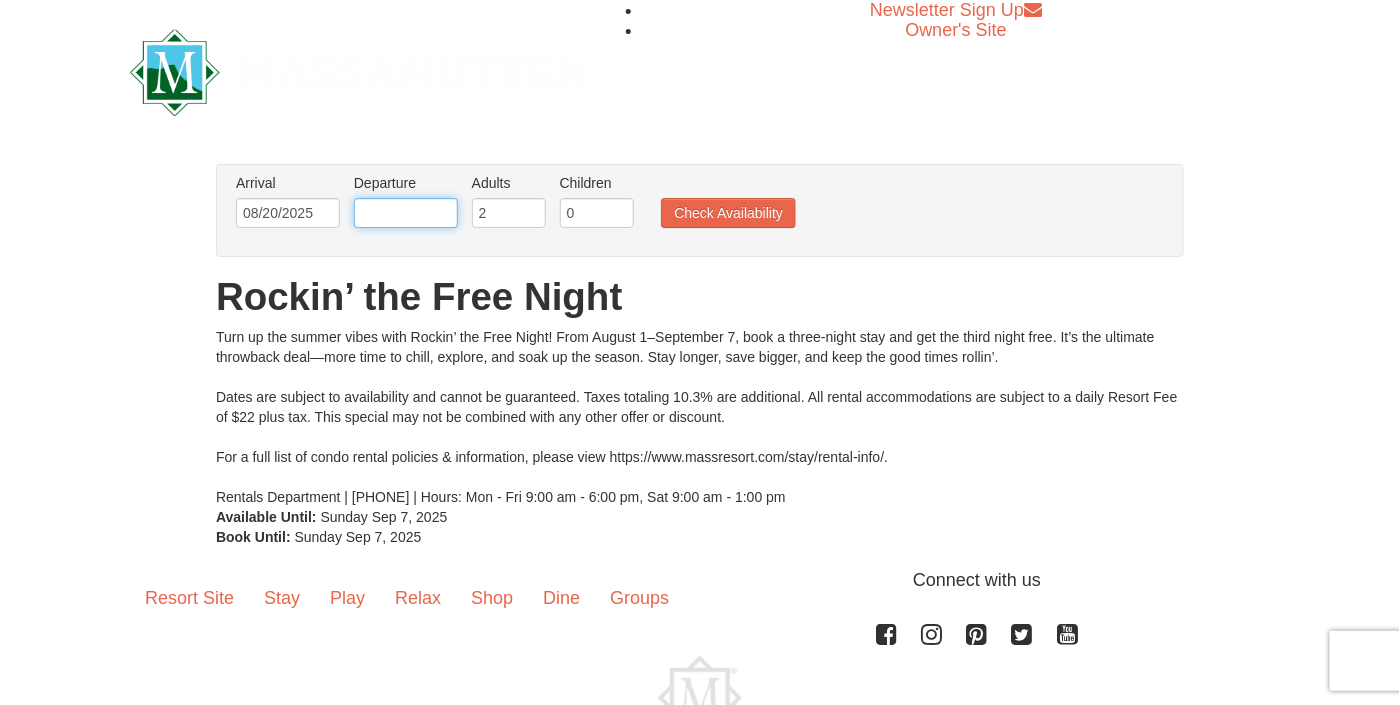 click at bounding box center (406, 213) 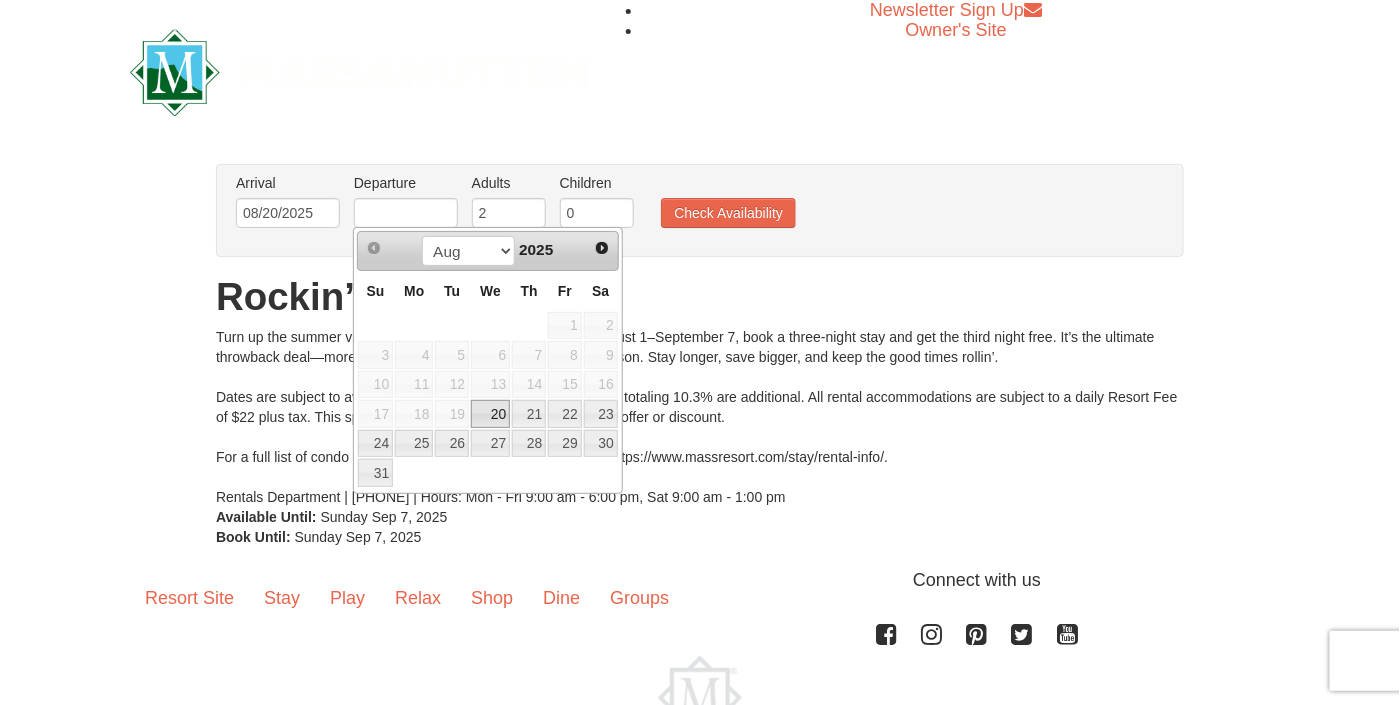 click on "20" at bounding box center [490, 414] 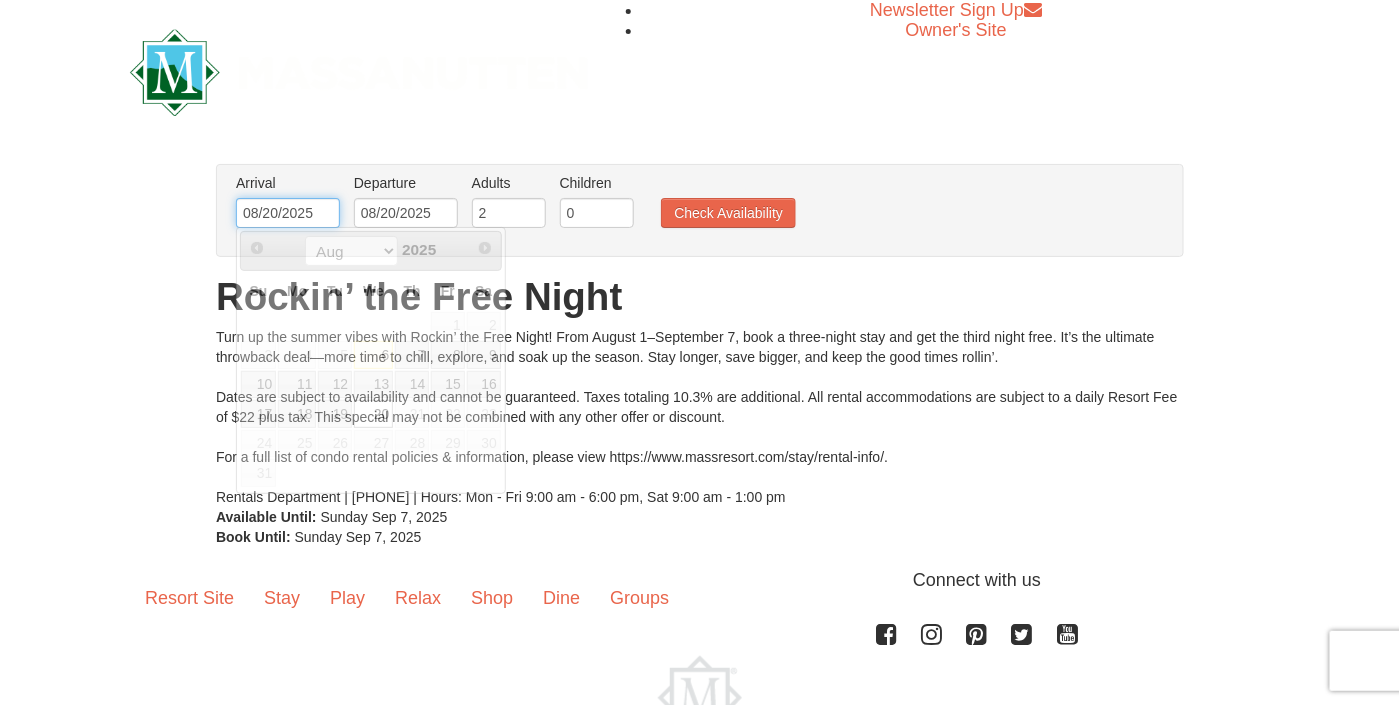 click on "08/20/2025" at bounding box center (288, 213) 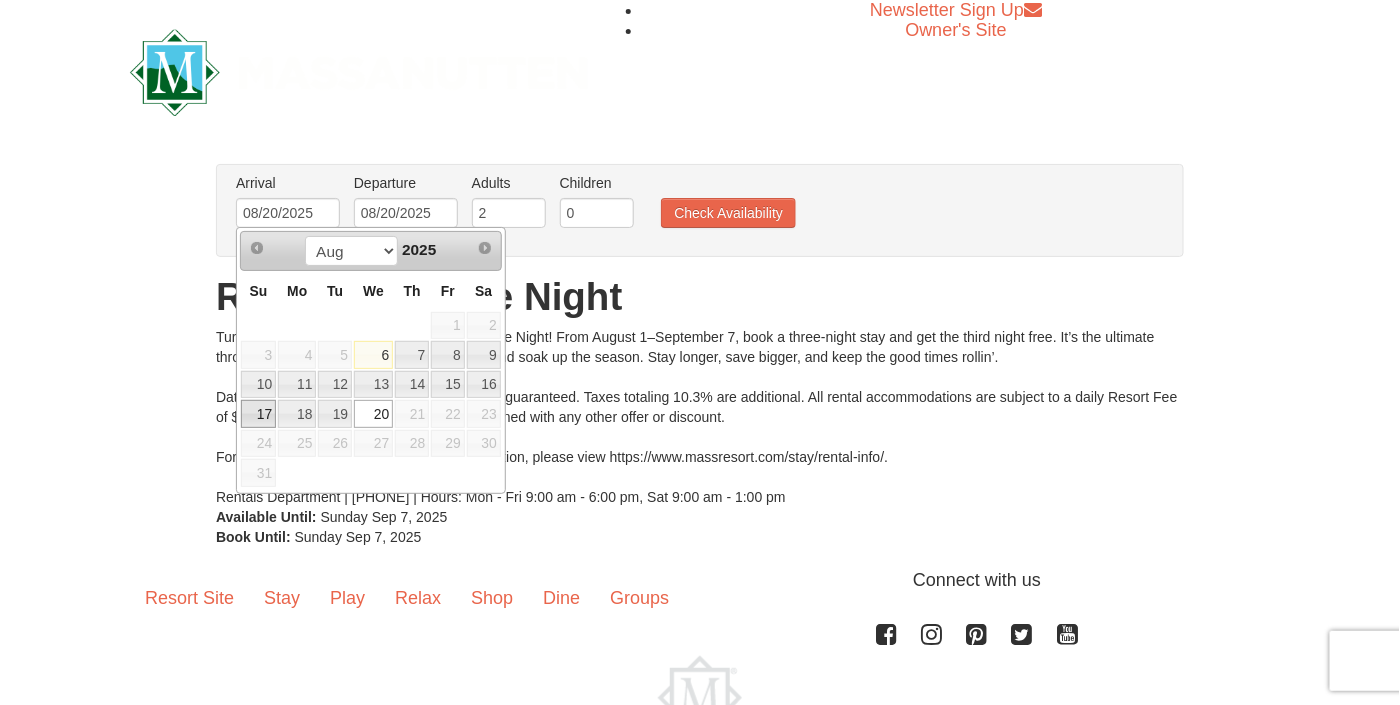 click on "17" at bounding box center [258, 414] 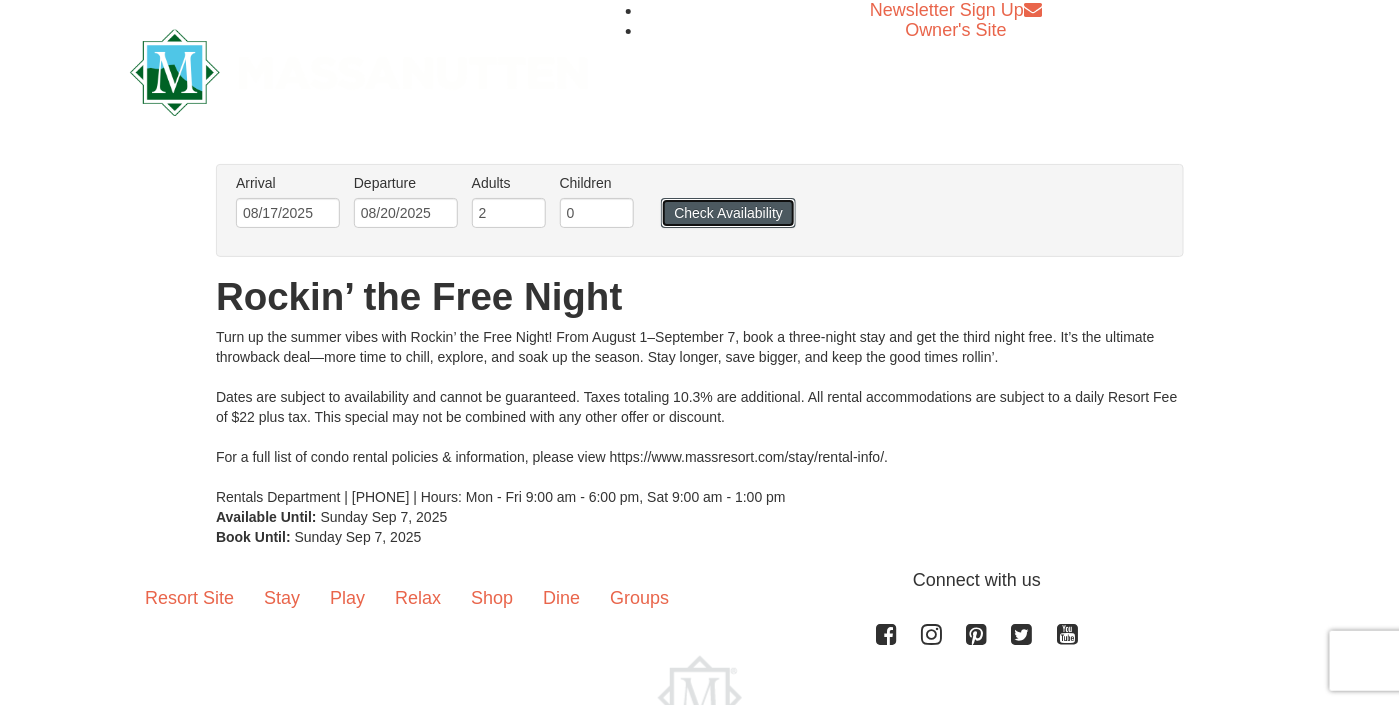 click on "Check Availability" at bounding box center (728, 213) 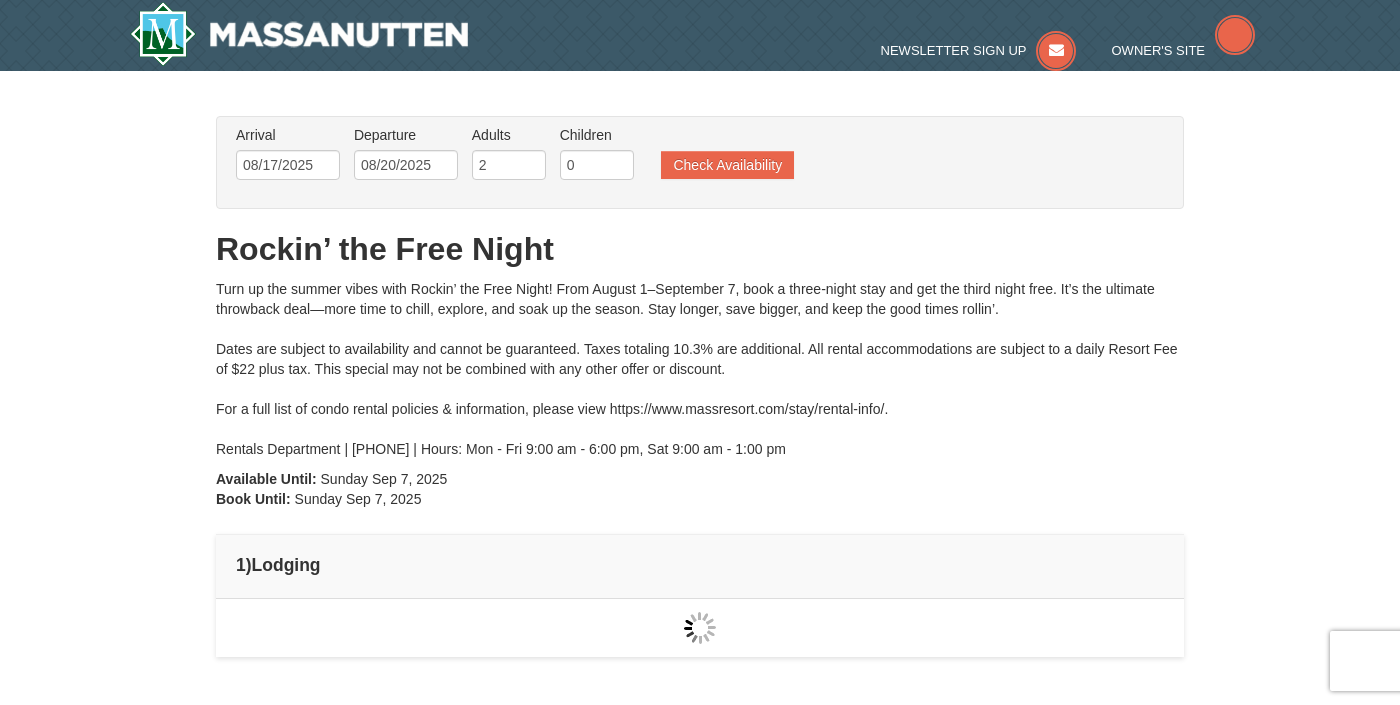 scroll, scrollTop: 0, scrollLeft: 0, axis: both 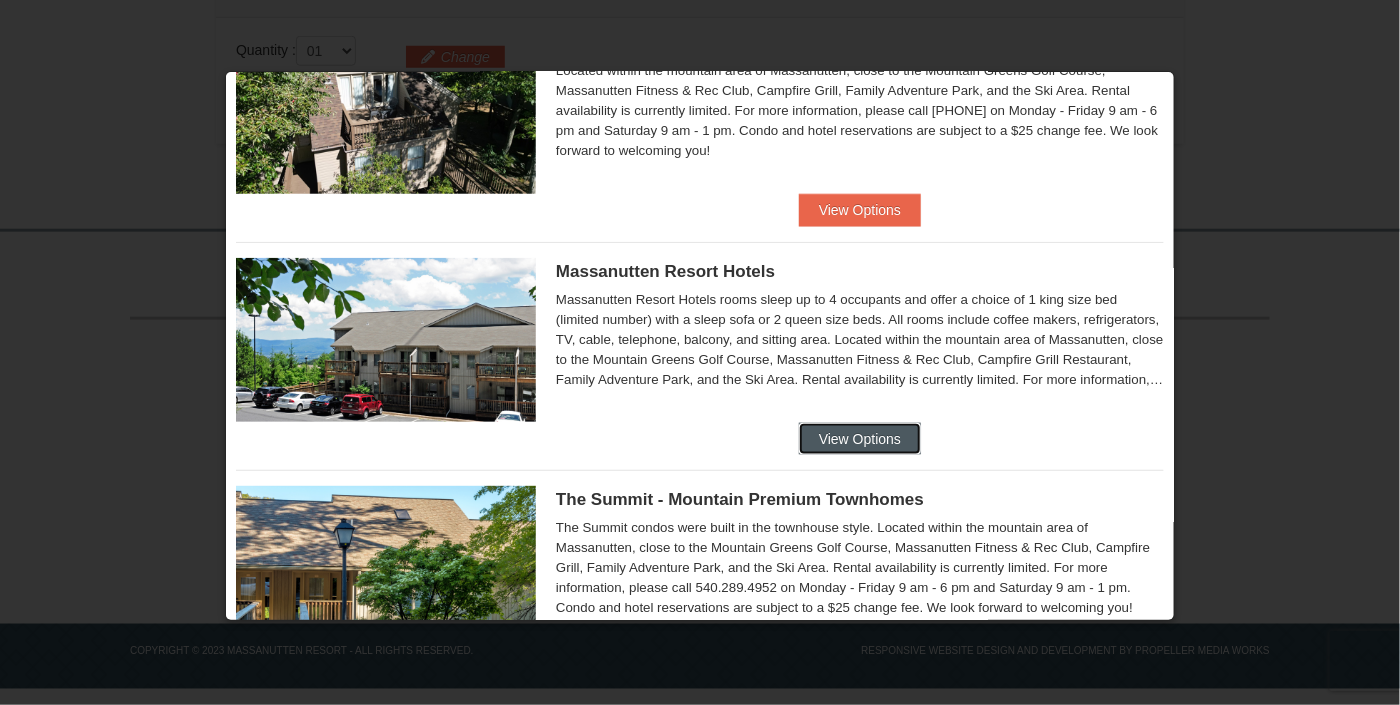 click on "View Options" at bounding box center (860, 439) 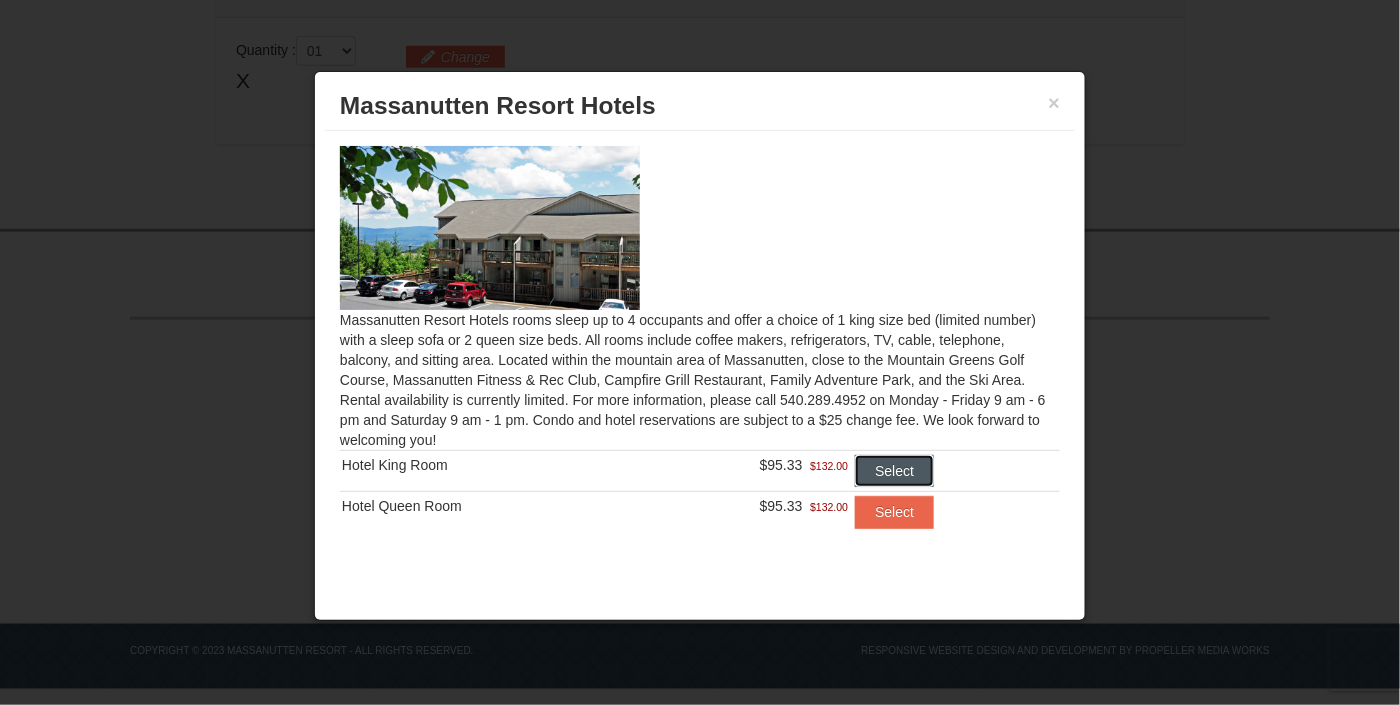 click on "Select" at bounding box center (894, 471) 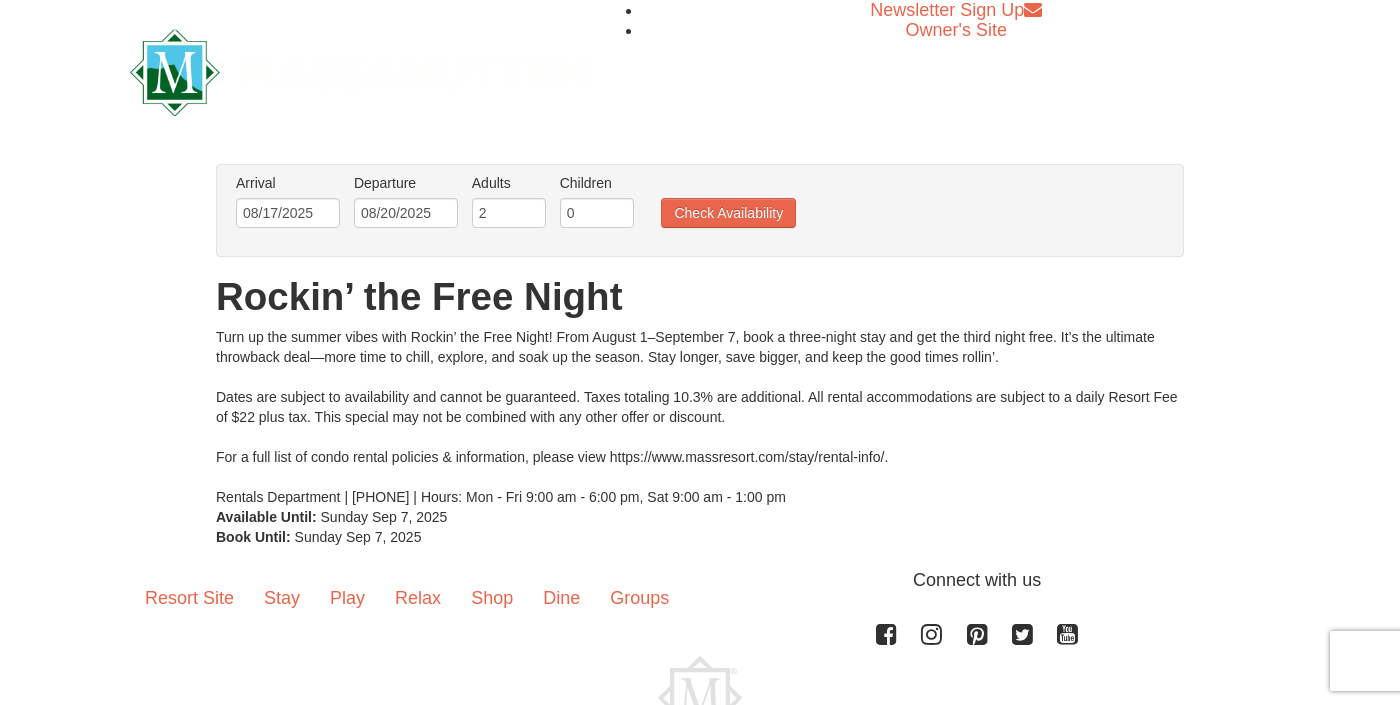 scroll, scrollTop: 0, scrollLeft: 0, axis: both 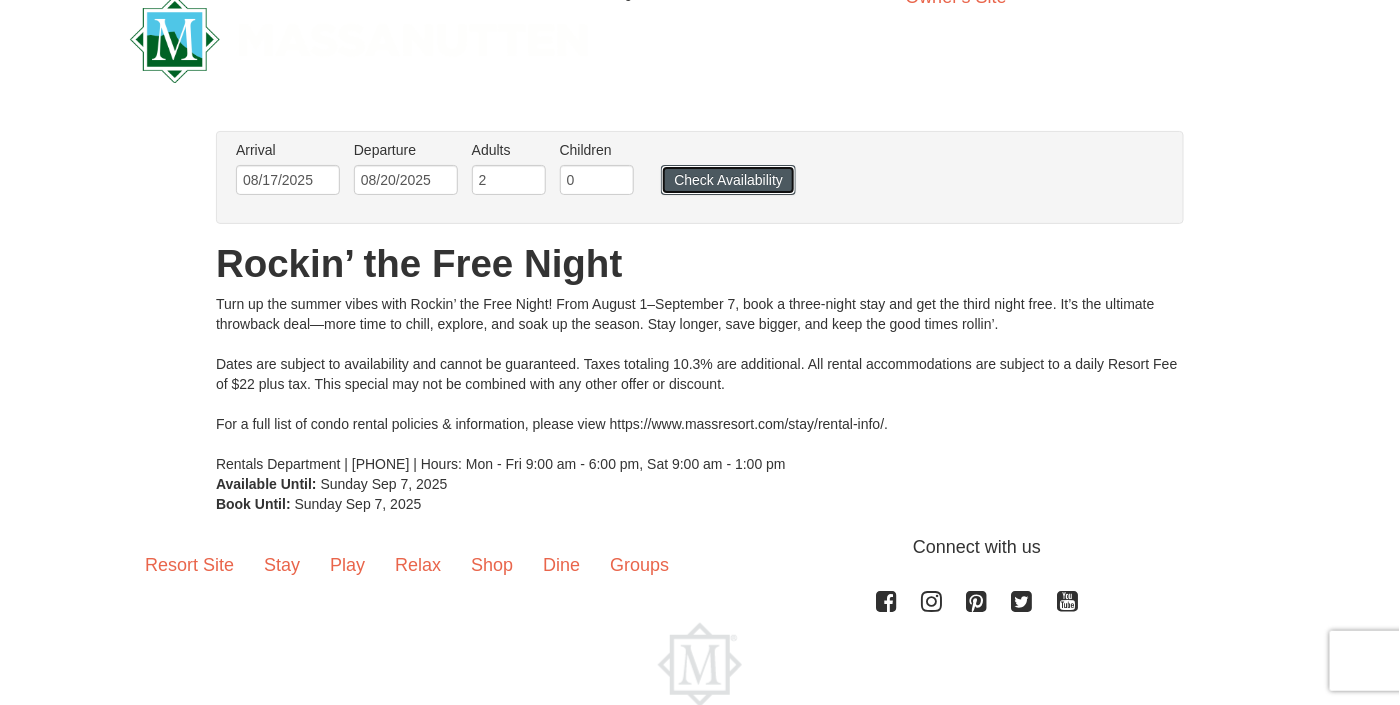click on "Check Availability" at bounding box center [728, 180] 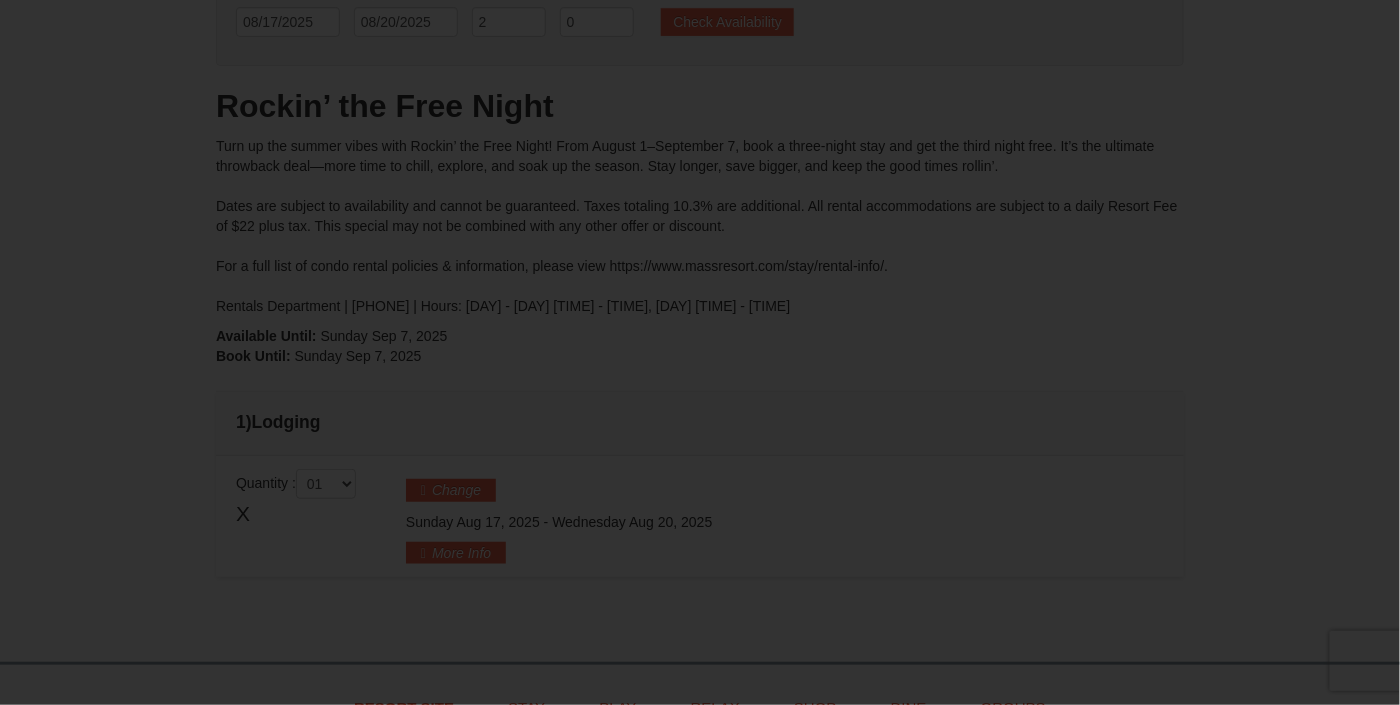 scroll, scrollTop: 0, scrollLeft: 0, axis: both 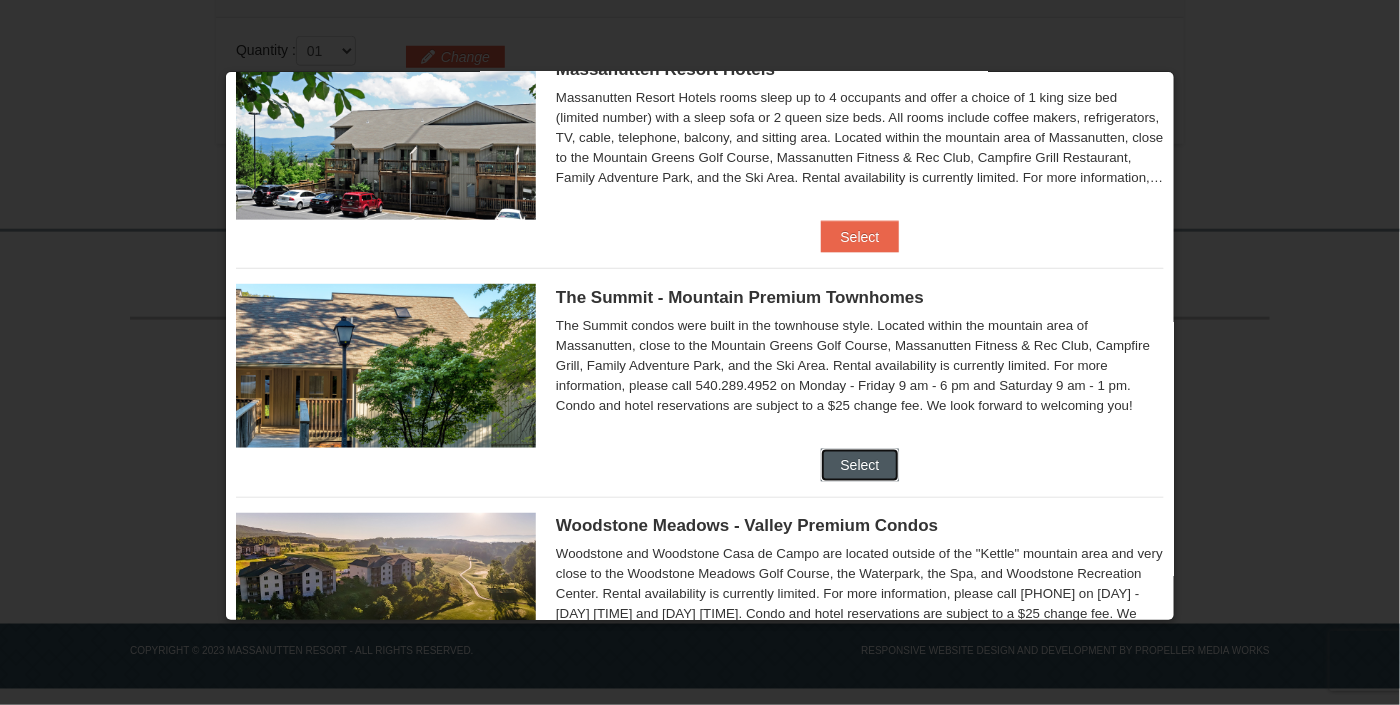 click on "Select" at bounding box center (860, 465) 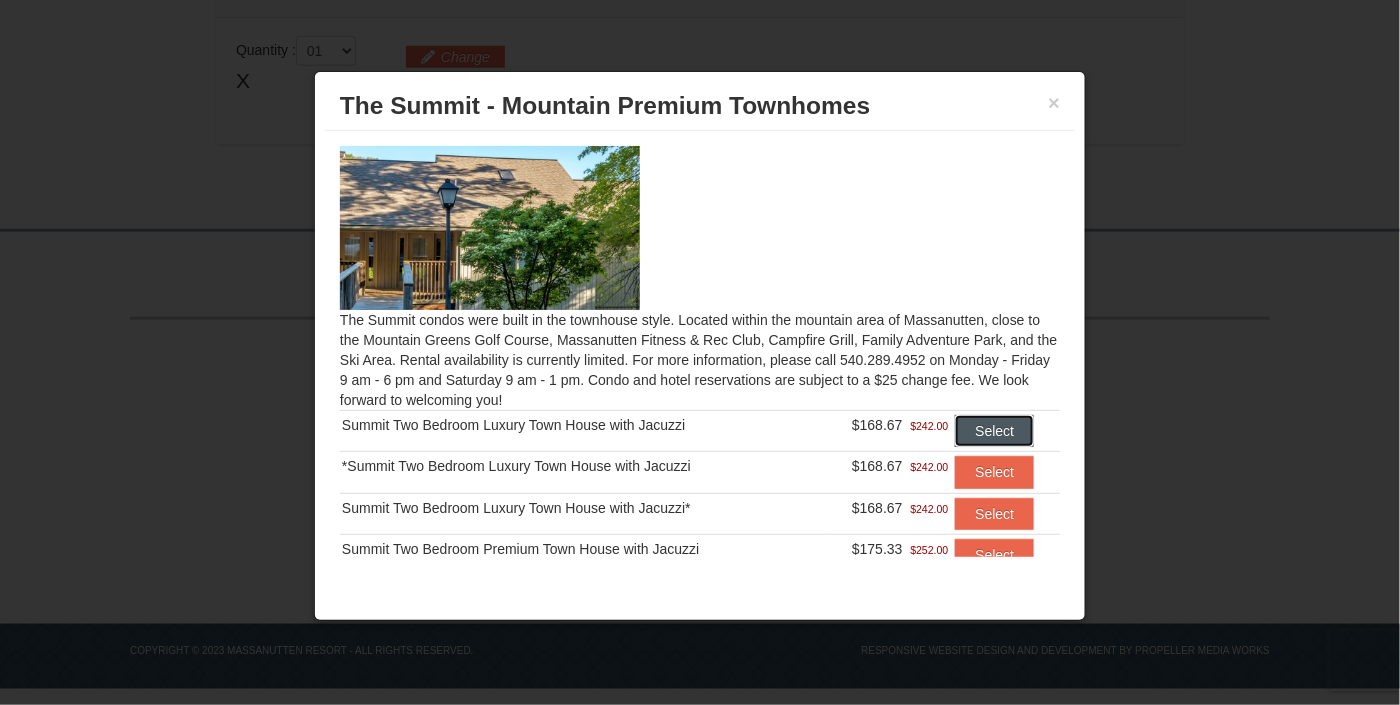 click on "Select" at bounding box center [994, 431] 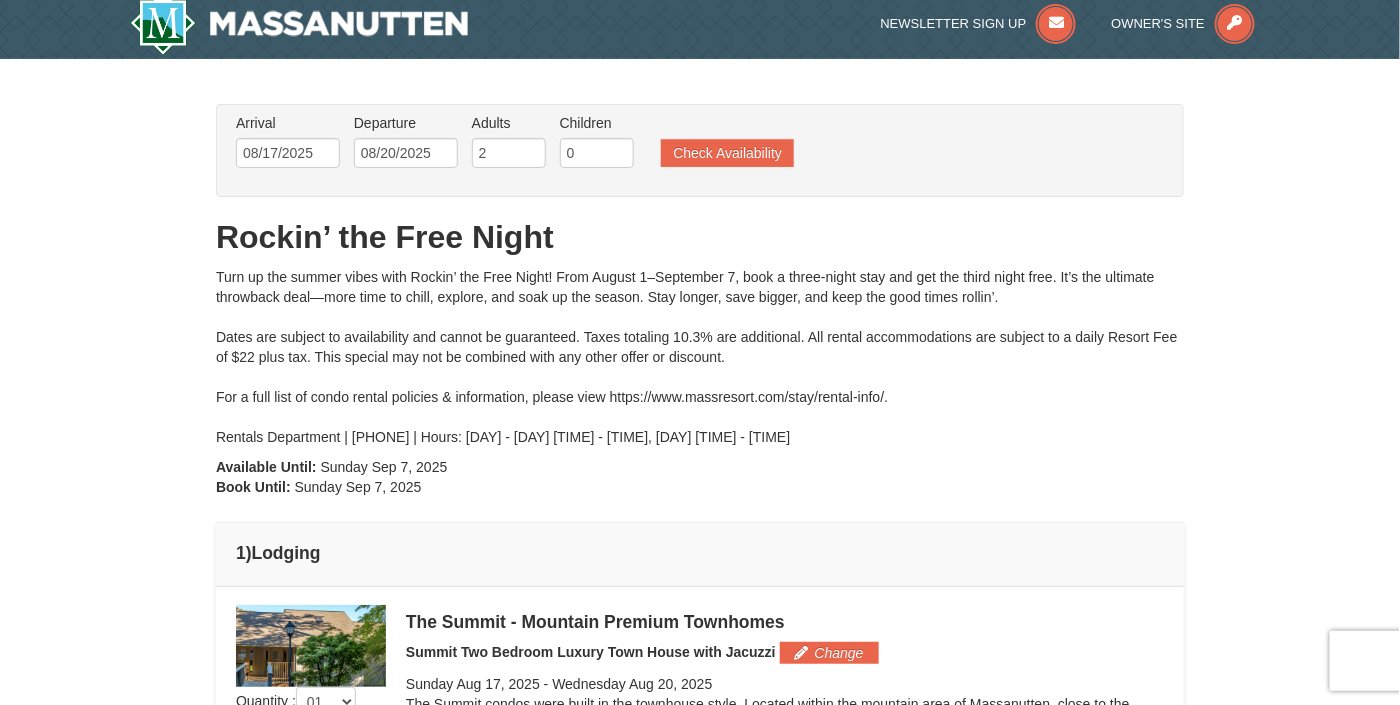 scroll, scrollTop: 0, scrollLeft: 0, axis: both 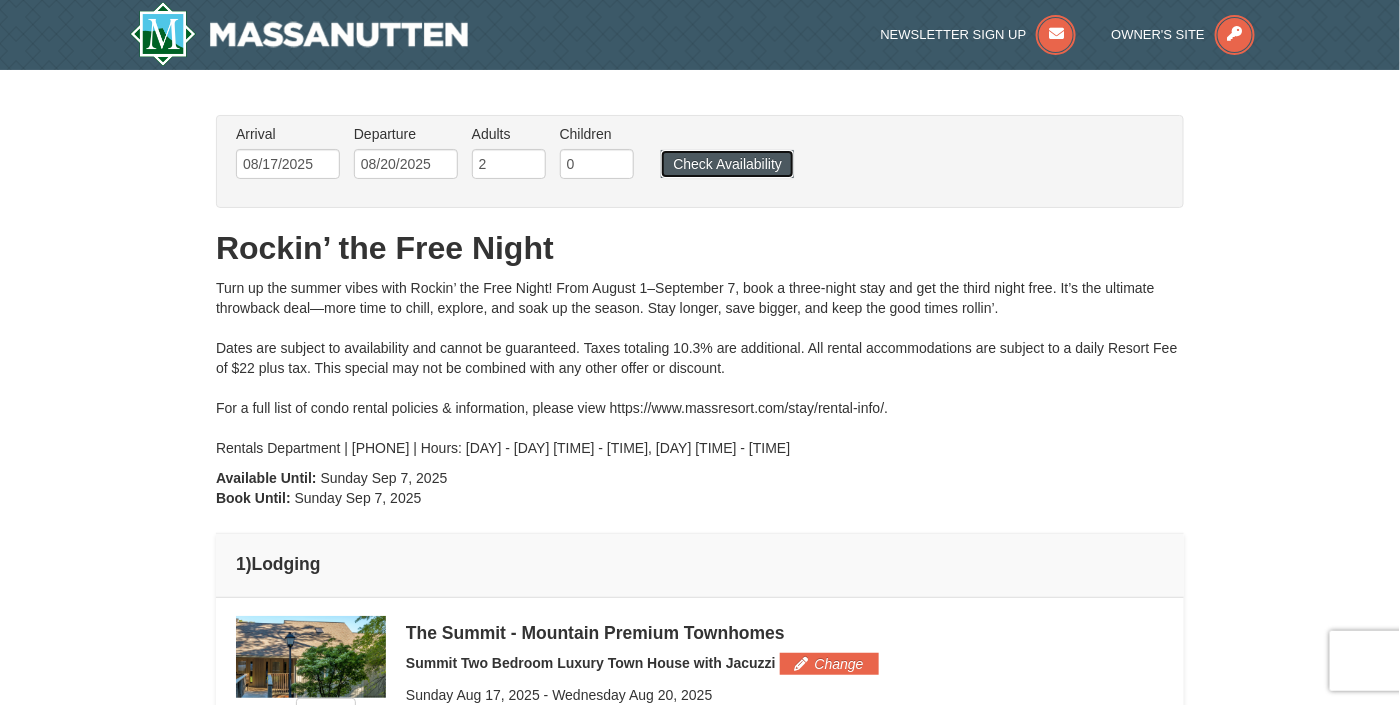 click on "Check Availability" at bounding box center (727, 164) 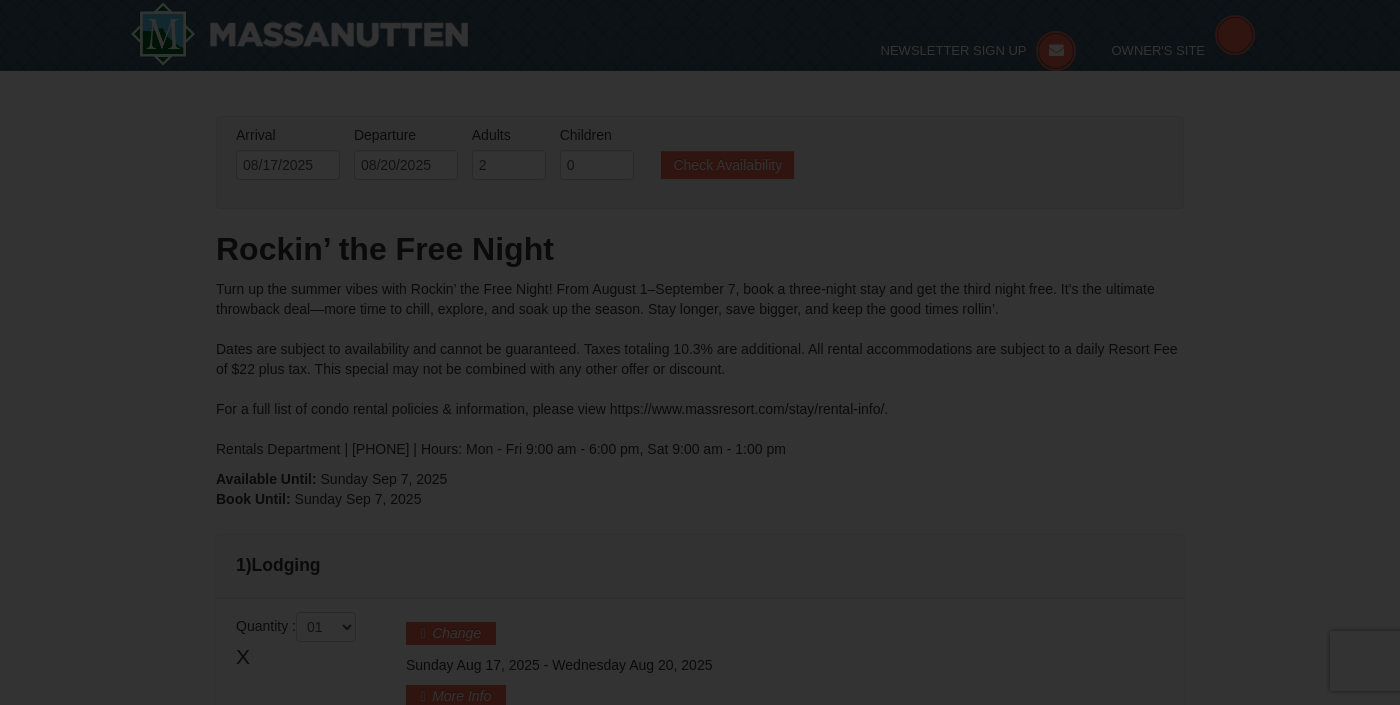 scroll, scrollTop: 150, scrollLeft: 0, axis: vertical 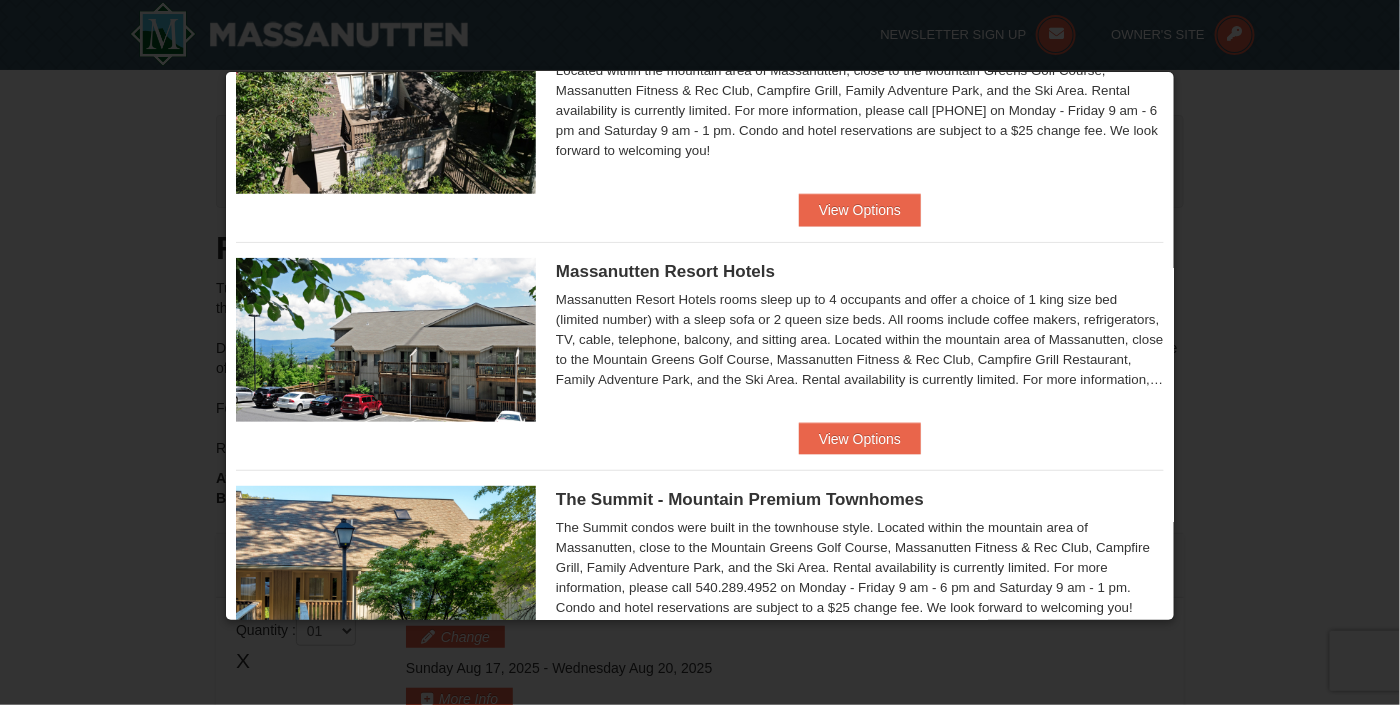 click on "Massanutten Resort Hotels
Hotel King Room
$95.33
$132.00
Book Now" at bounding box center (700, 332) 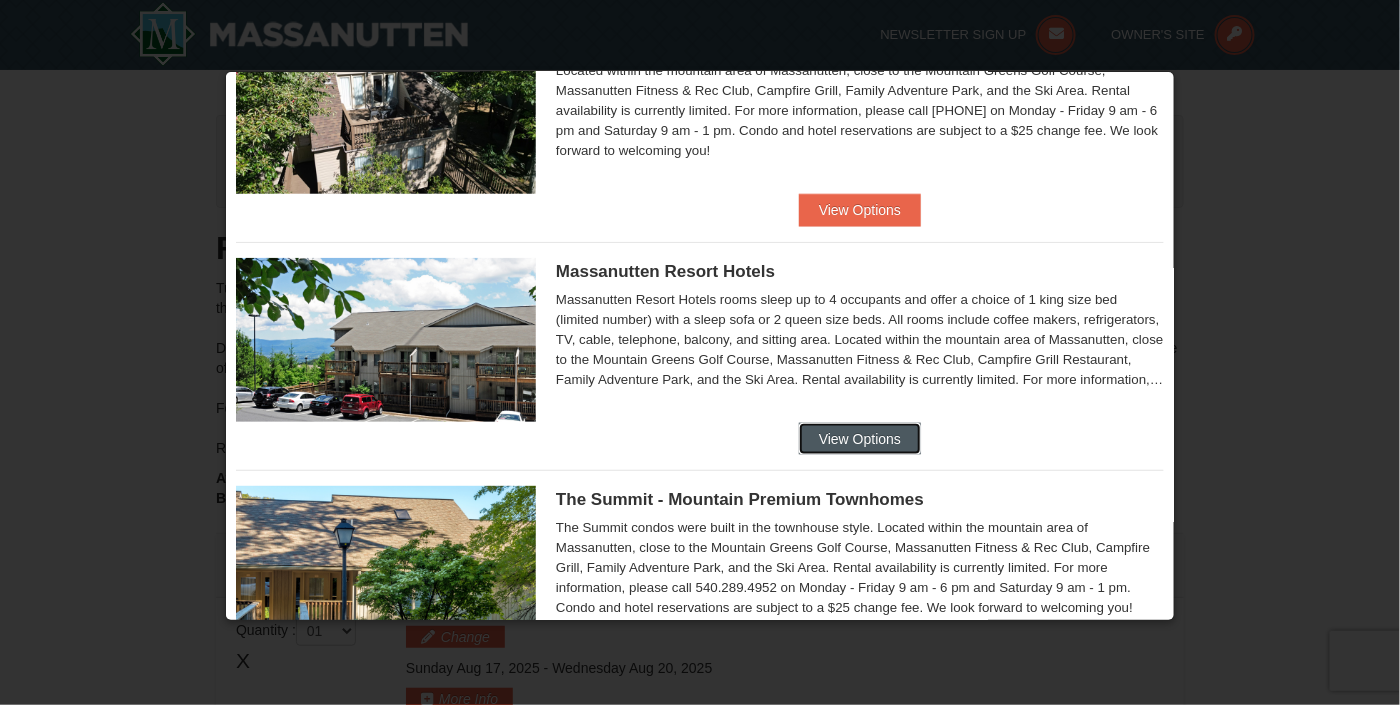 click on "View Options" at bounding box center [860, 439] 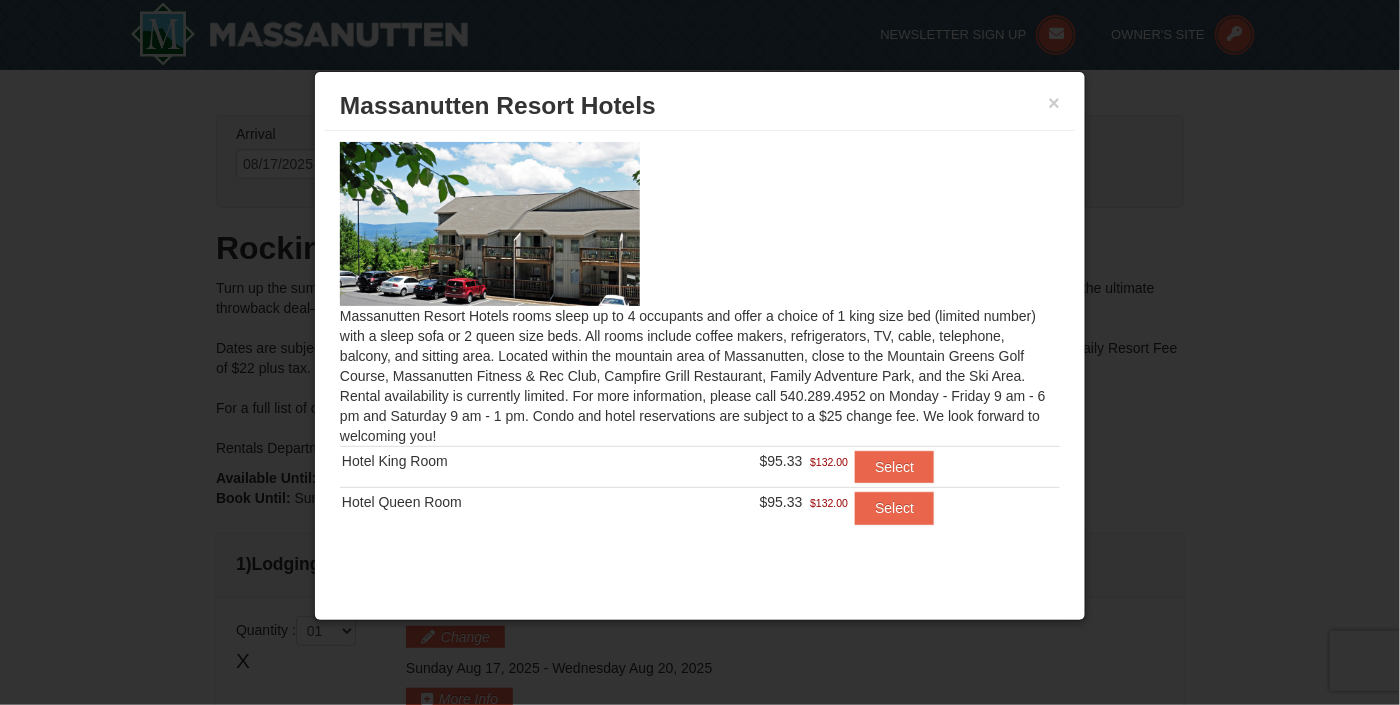 scroll, scrollTop: 9, scrollLeft: 0, axis: vertical 